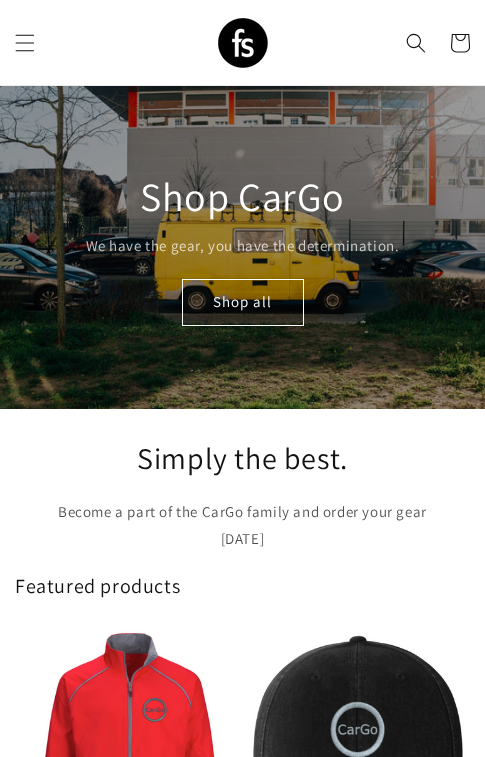 scroll, scrollTop: 0, scrollLeft: 0, axis: both 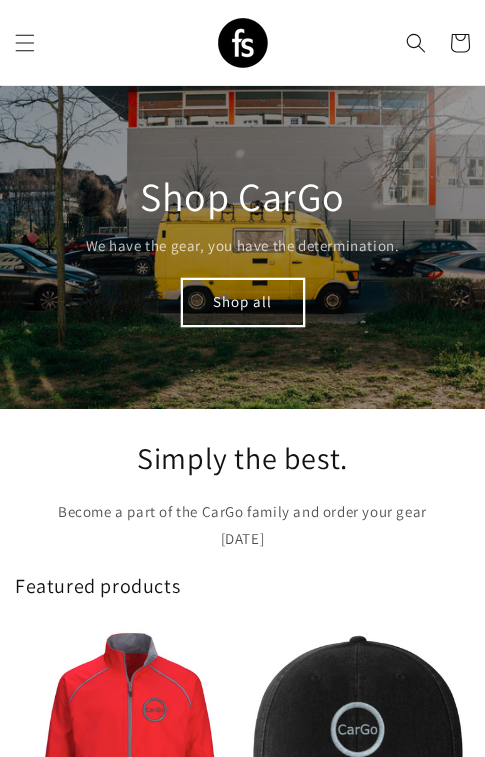 click on "Shop all" at bounding box center [243, 302] 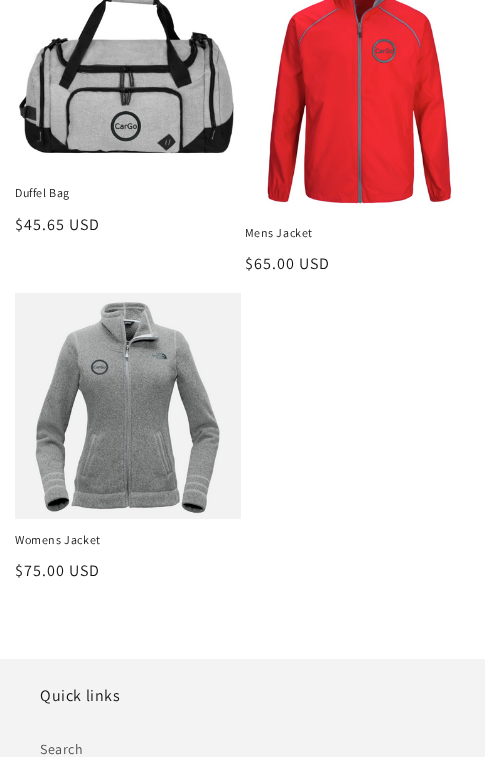 scroll, scrollTop: 659, scrollLeft: 0, axis: vertical 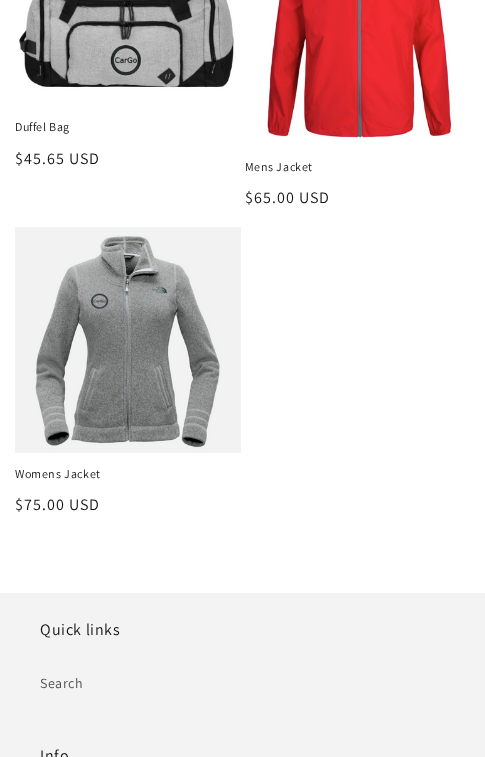 click on "Womens Jacket" at bounding box center (128, 474) 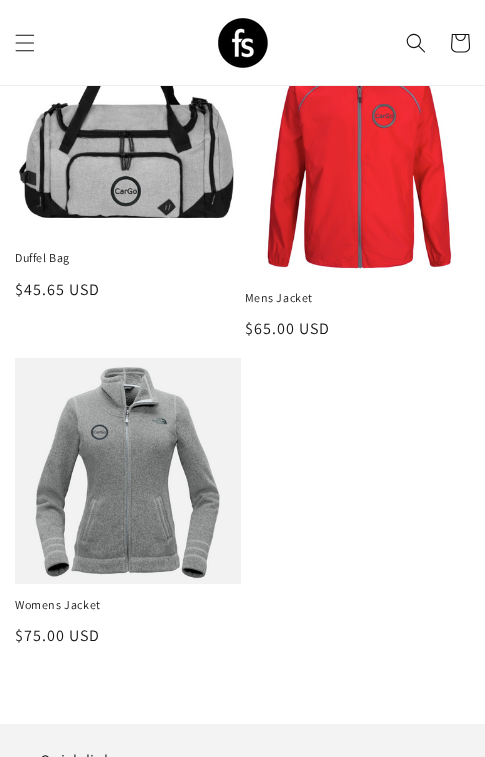 scroll, scrollTop: 344, scrollLeft: 0, axis: vertical 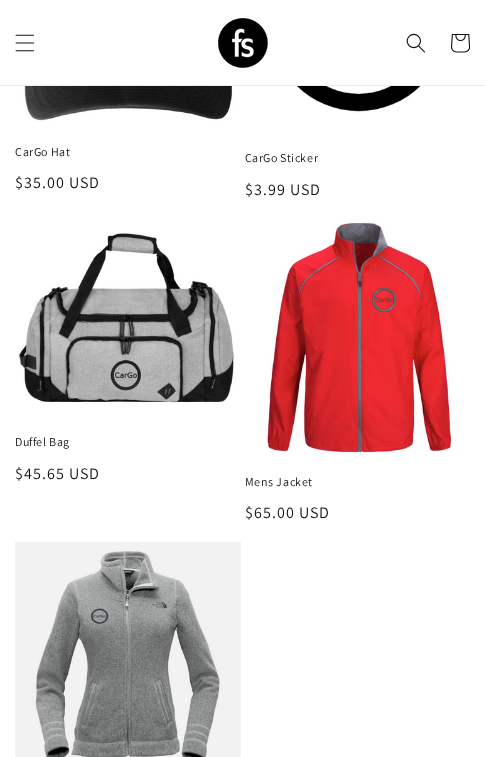 click on "Mens Jacket" at bounding box center (358, 482) 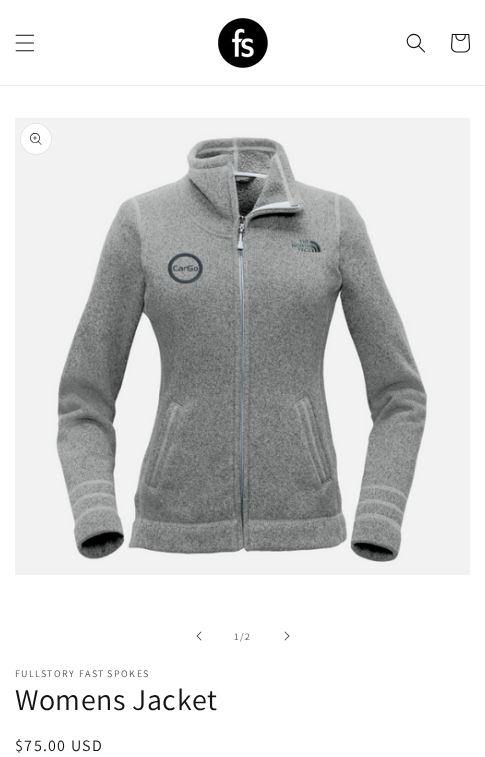 scroll, scrollTop: 86, scrollLeft: 0, axis: vertical 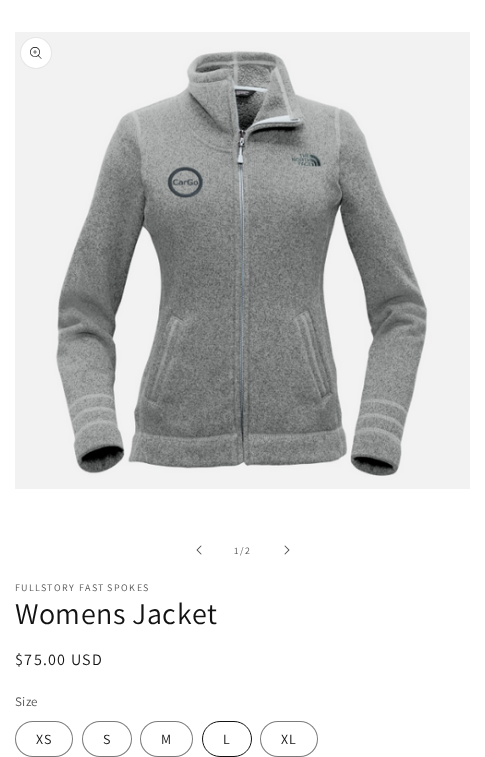 click on "L" at bounding box center [227, 739] 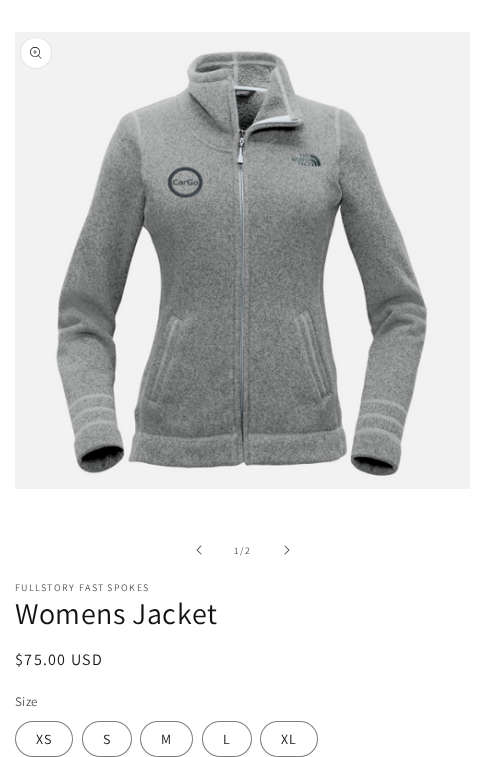 scroll, scrollTop: 247, scrollLeft: 0, axis: vertical 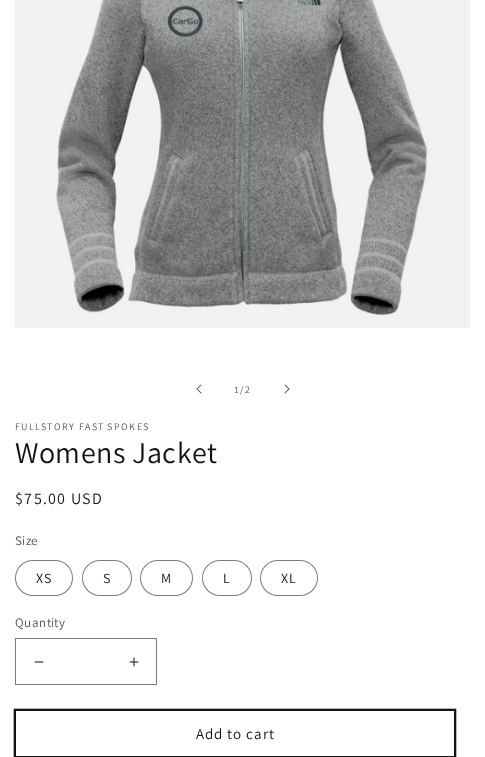 click on "Add to cart" at bounding box center (235, 733) 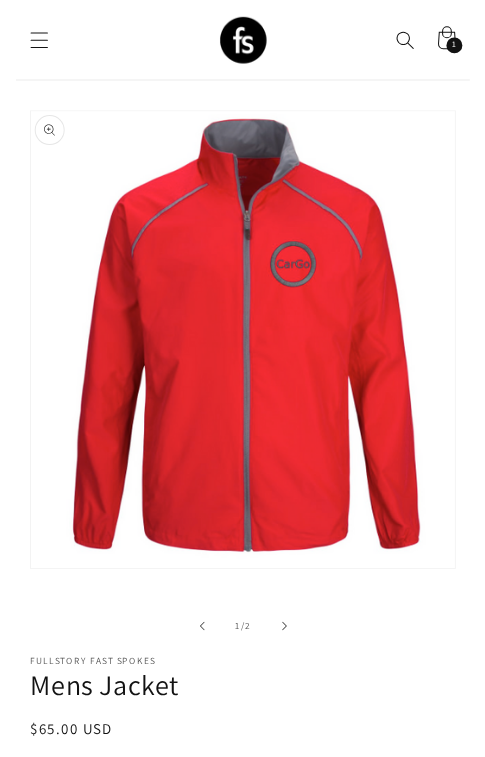 scroll, scrollTop: 0, scrollLeft: 0, axis: both 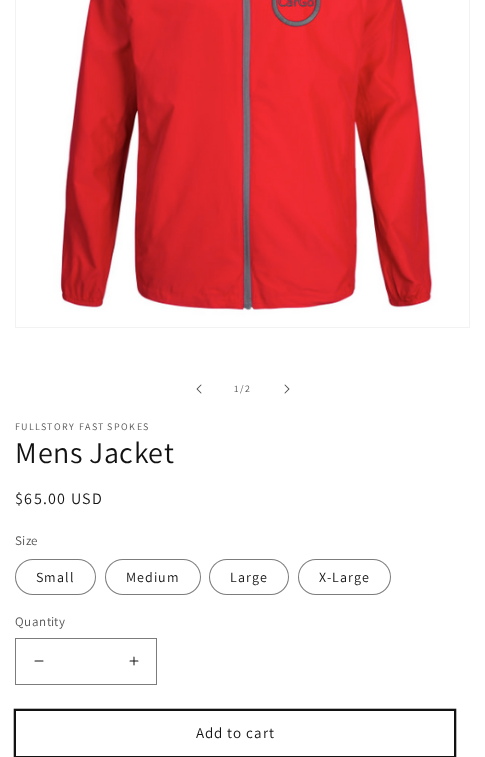 click on "Add to cart" at bounding box center [235, 733] 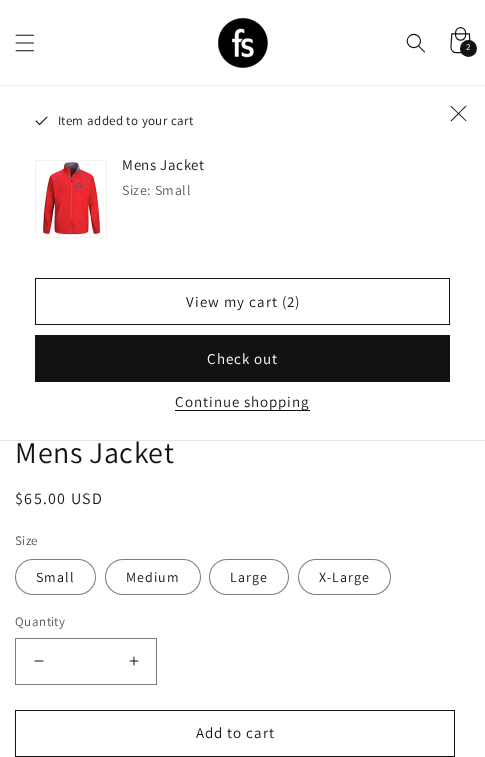 click 